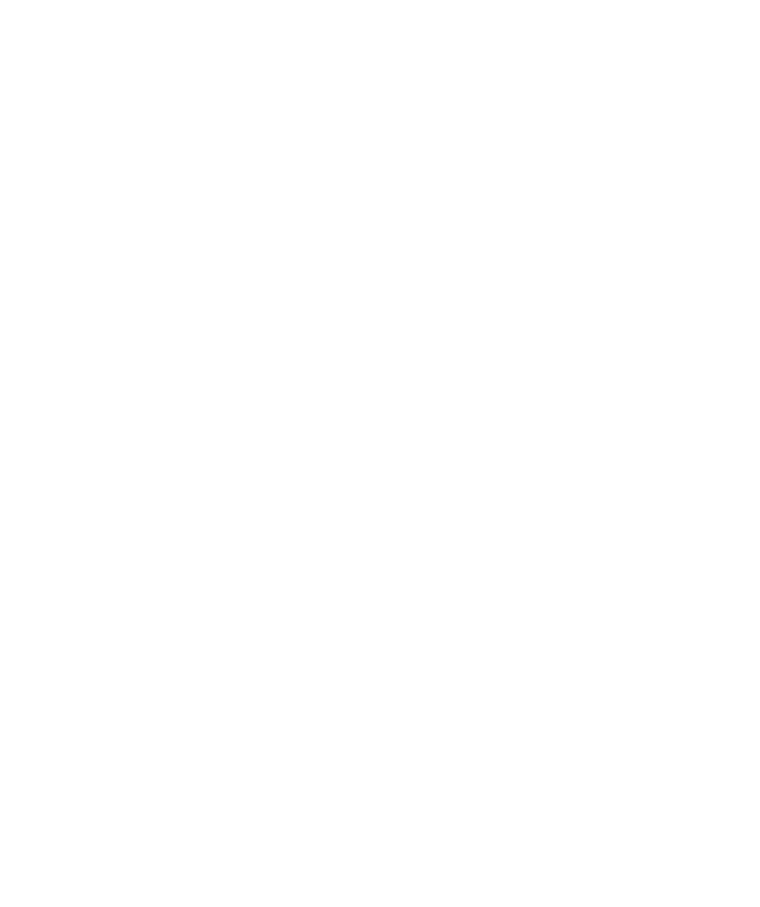 scroll, scrollTop: 0, scrollLeft: 0, axis: both 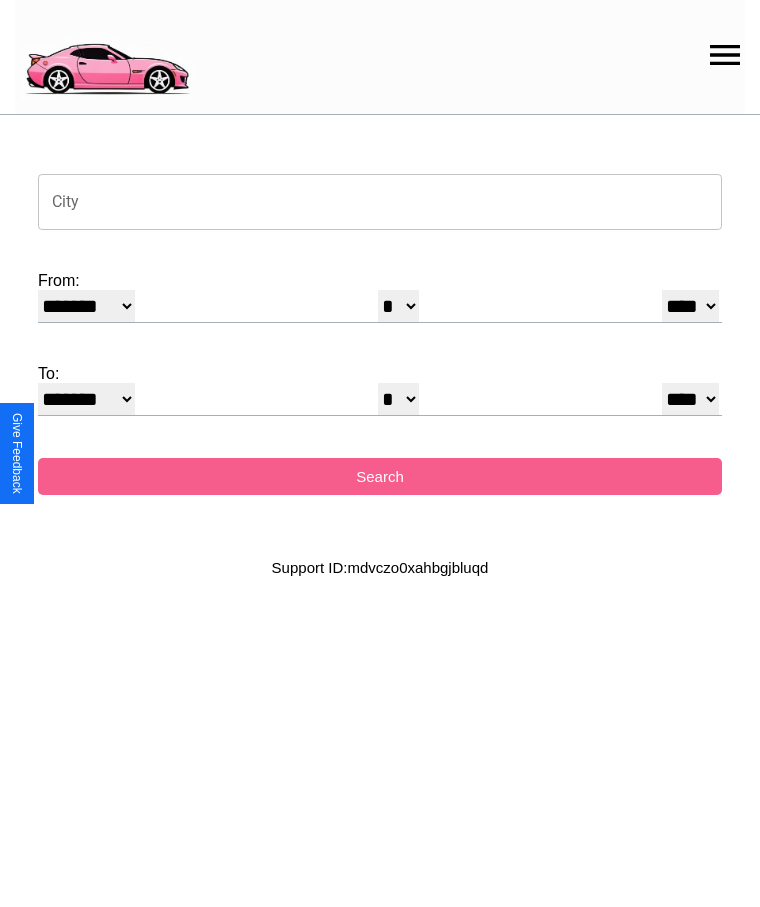 click 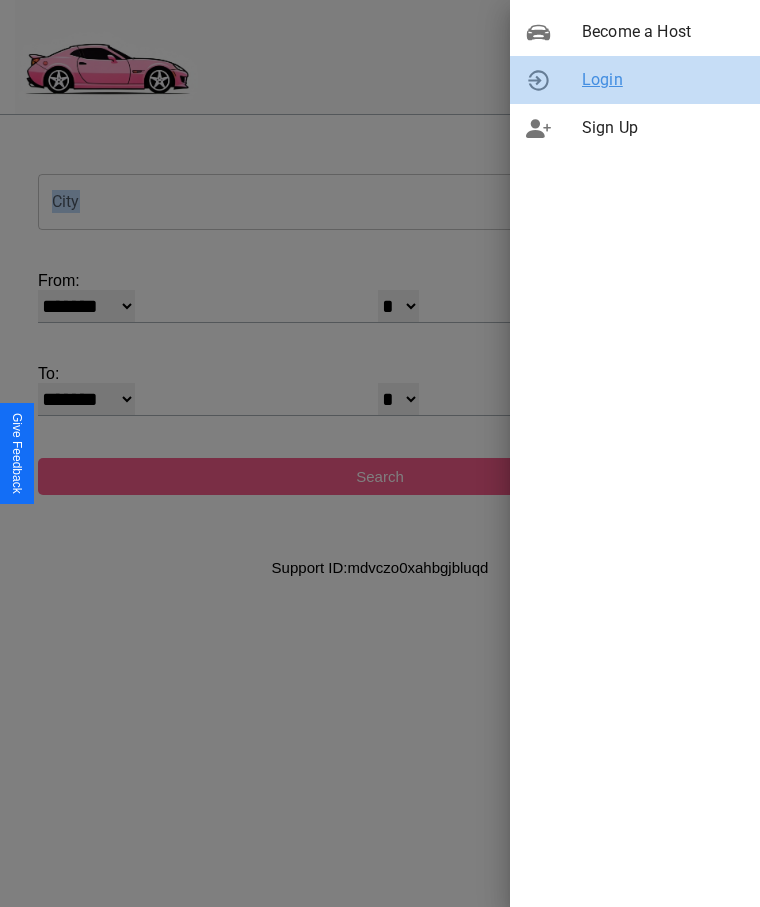 click on "Login" at bounding box center (663, 80) 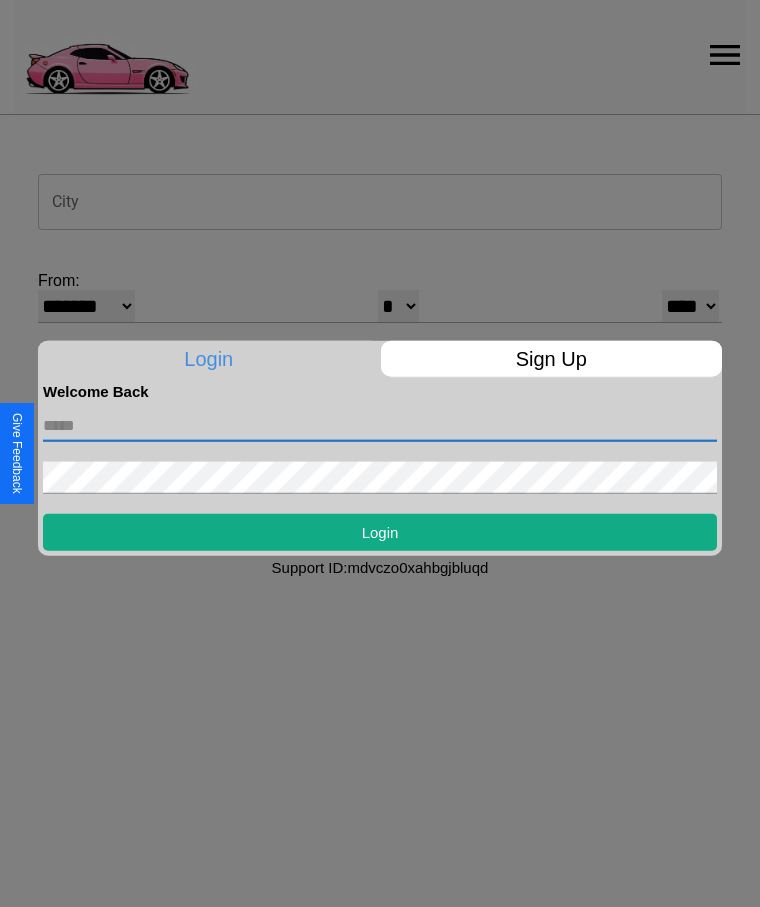 click at bounding box center [380, 425] 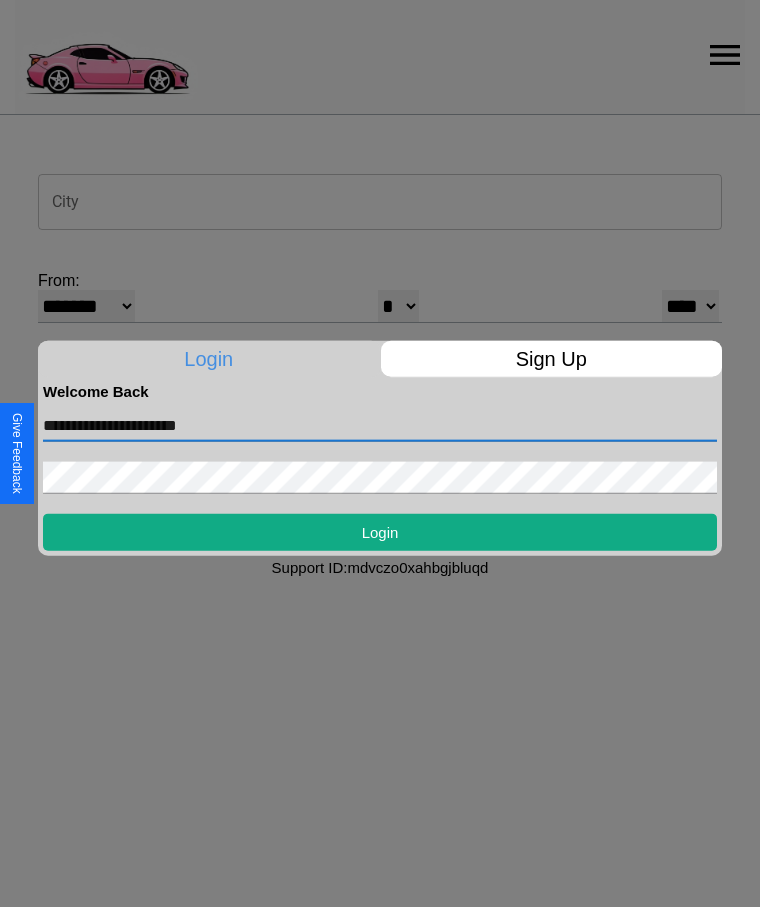 type on "**********" 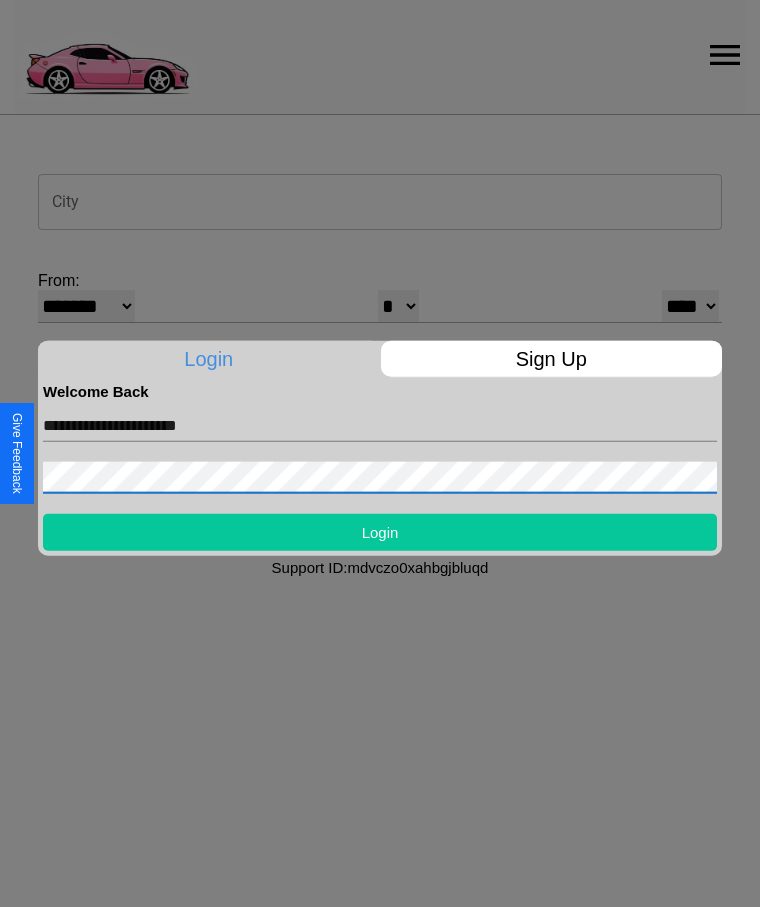 click on "Login" at bounding box center [380, 531] 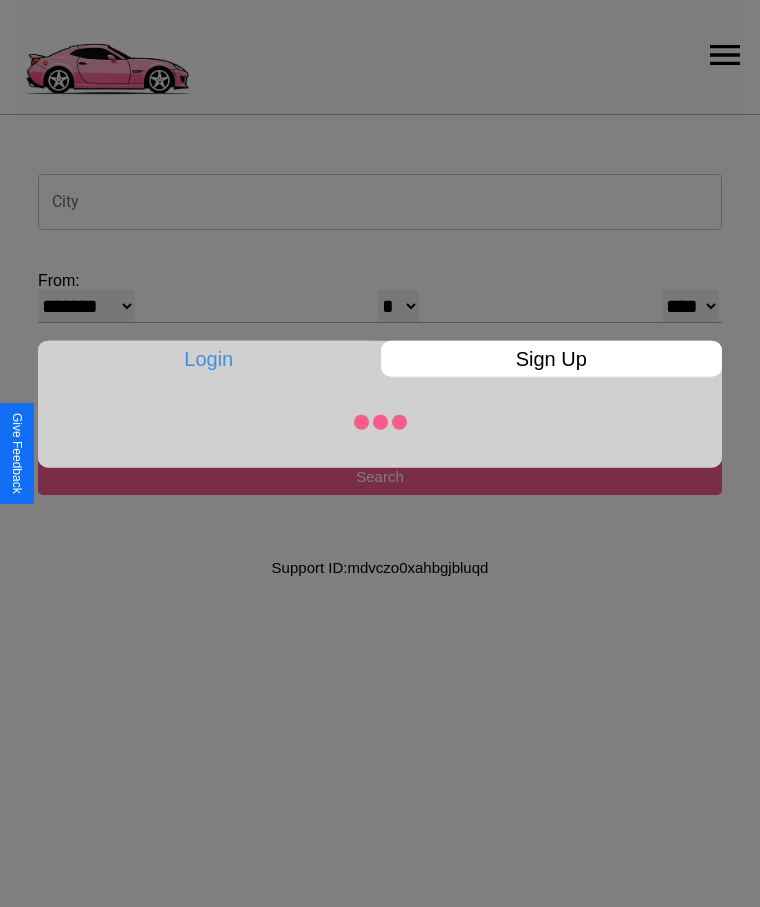 select on "*" 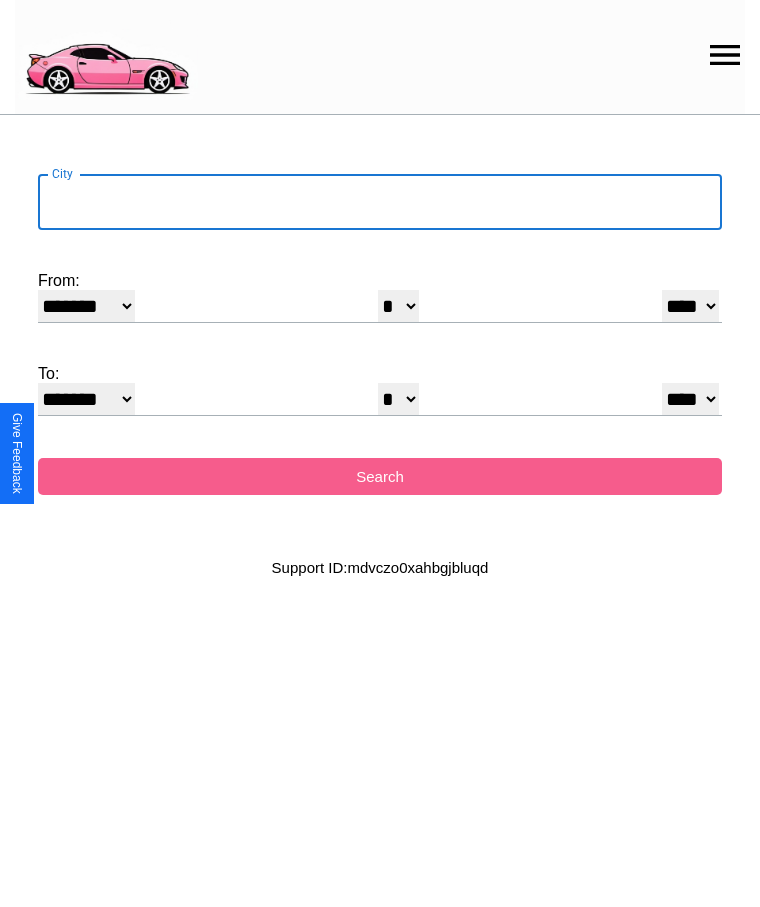 click on "City" at bounding box center (380, 202) 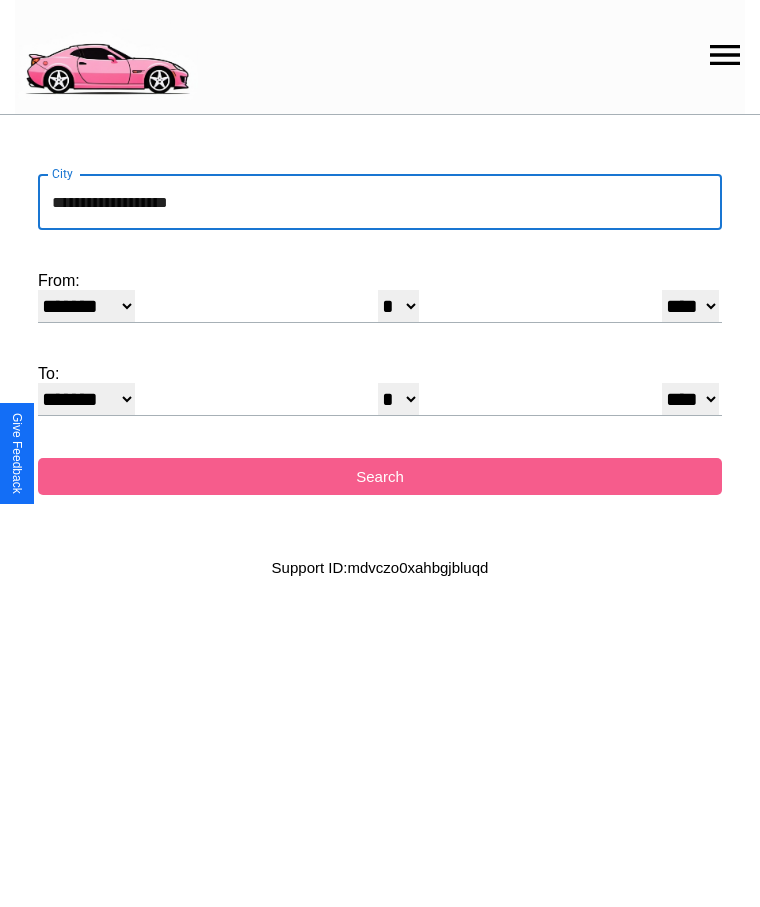 type on "**********" 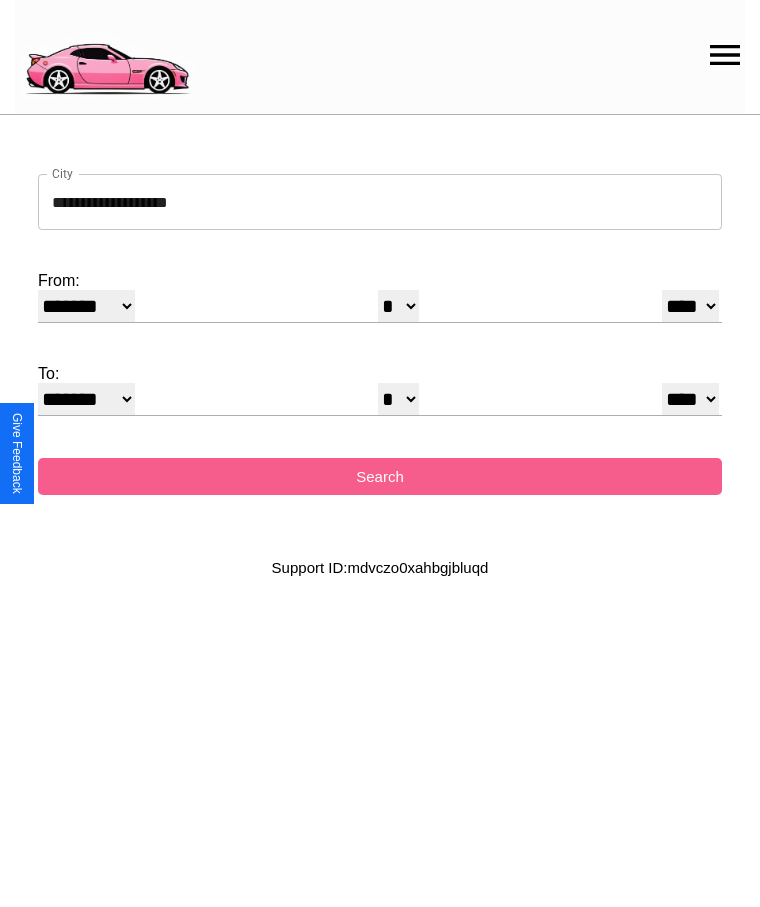 click on "******* ******** ***** ***** *** **** **** ****** ********* ******* ******** ********" at bounding box center [86, 306] 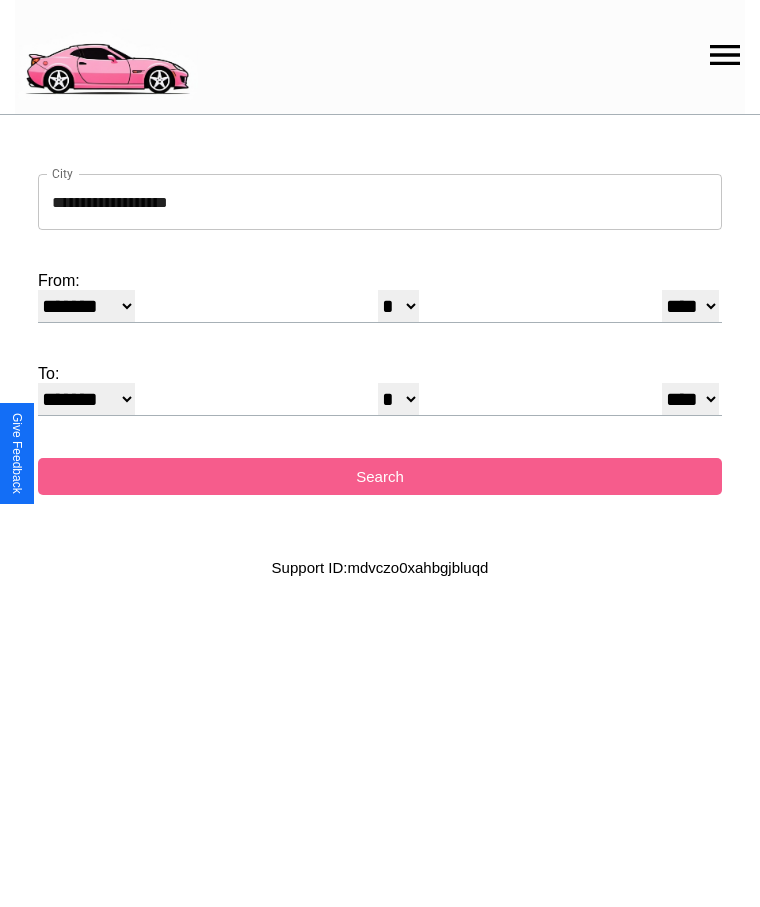 select on "*" 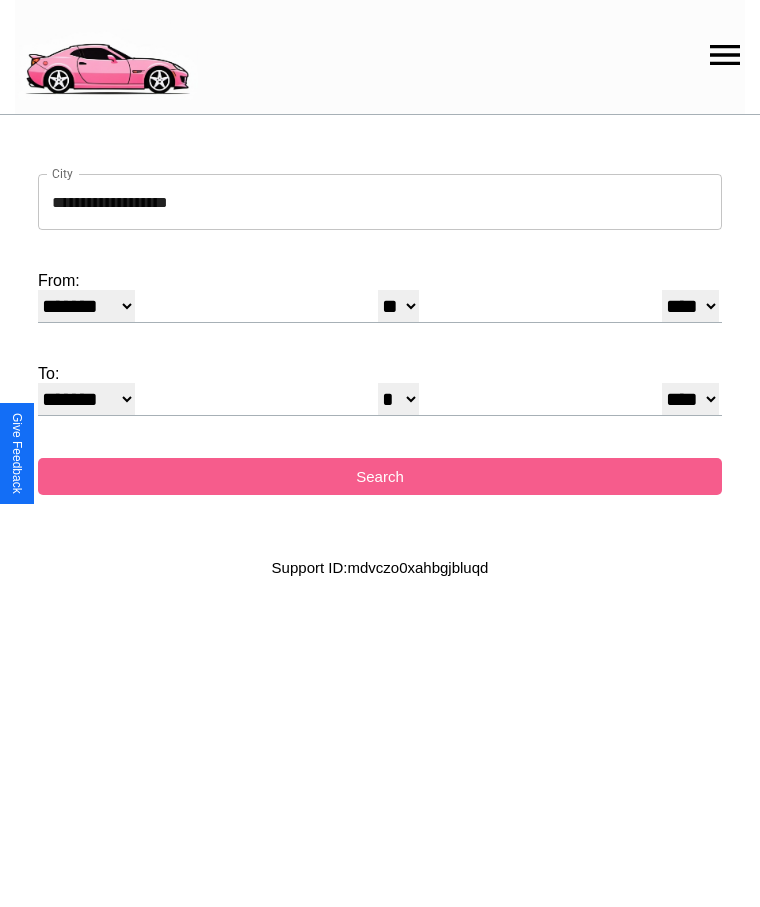 click on "**** **** **** **** **** **** **** **** **** ****" at bounding box center (690, 306) 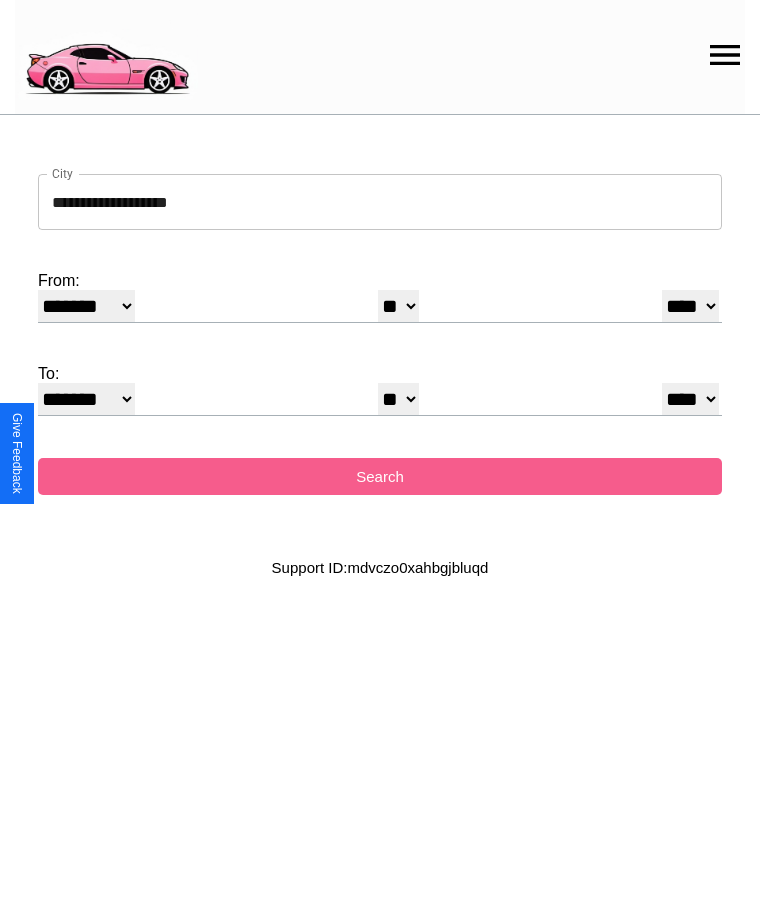 click on "* * * * * * * * * ** ** ** ** ** ** ** ** ** ** ** ** ** ** ** ** ** ** ** ** ** **" at bounding box center [398, 399] 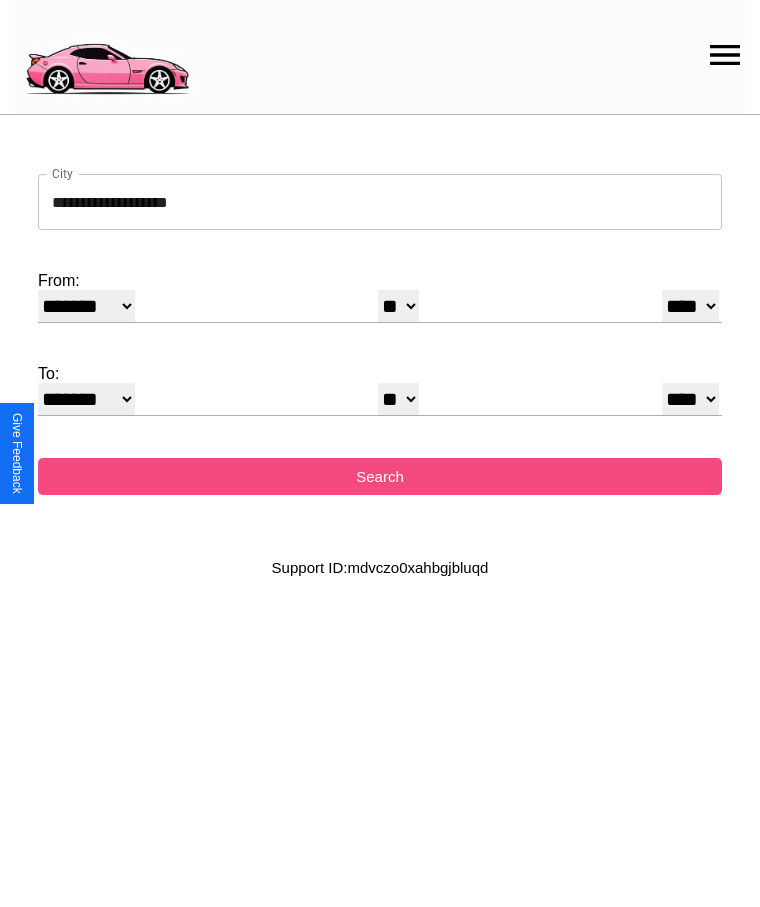 click on "Search" at bounding box center [380, 476] 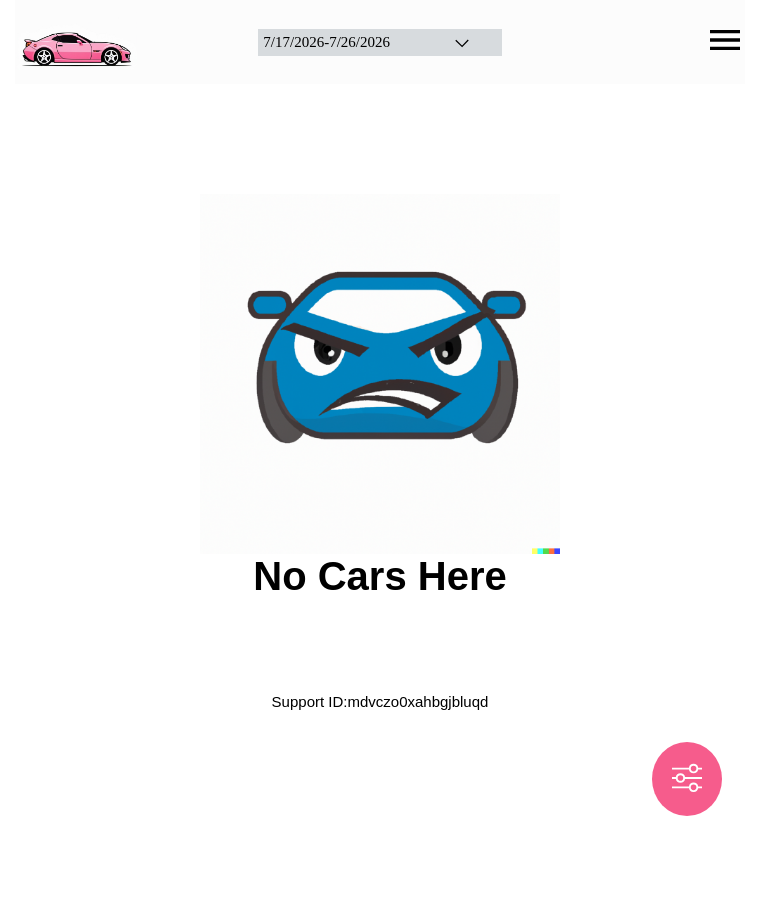 scroll, scrollTop: 0, scrollLeft: 0, axis: both 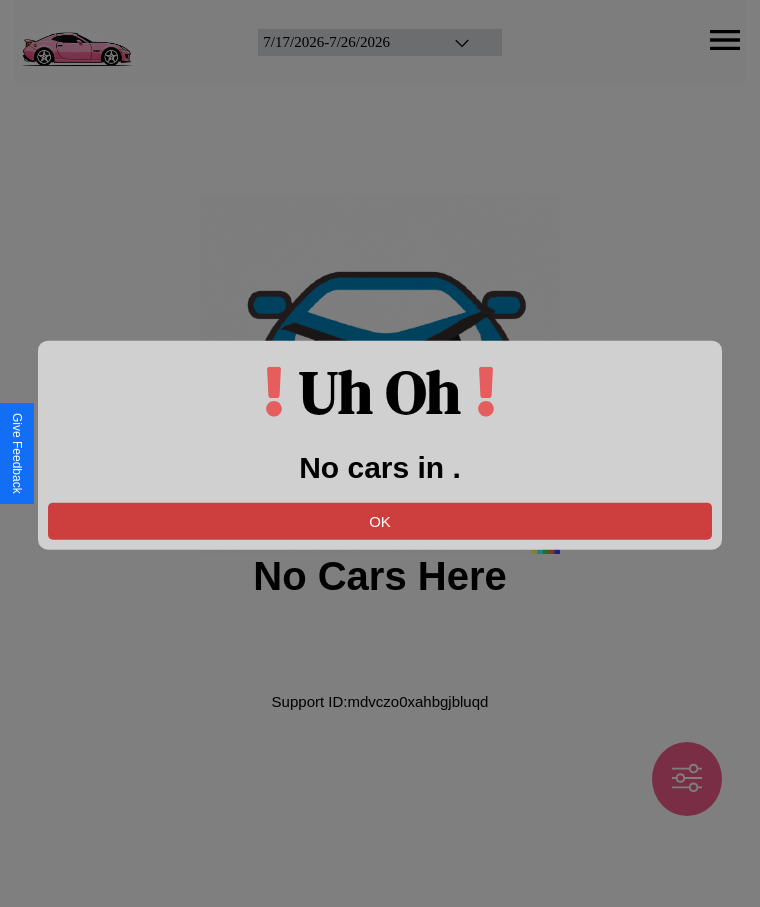 click on "OK" at bounding box center [380, 520] 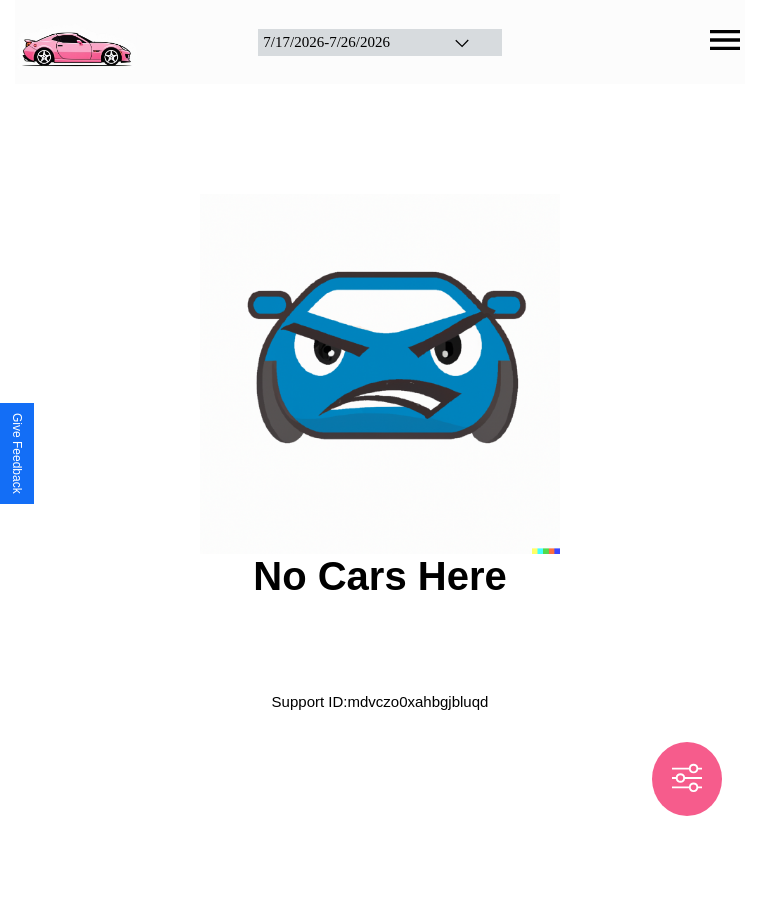 click at bounding box center [76, 40] 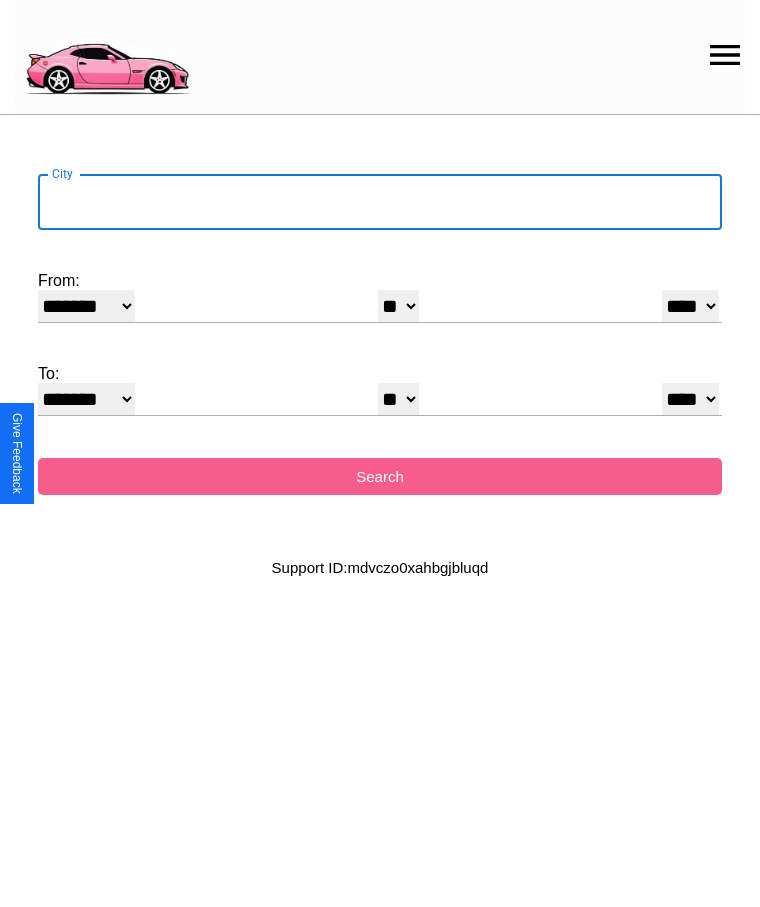 click on "City" at bounding box center (380, 202) 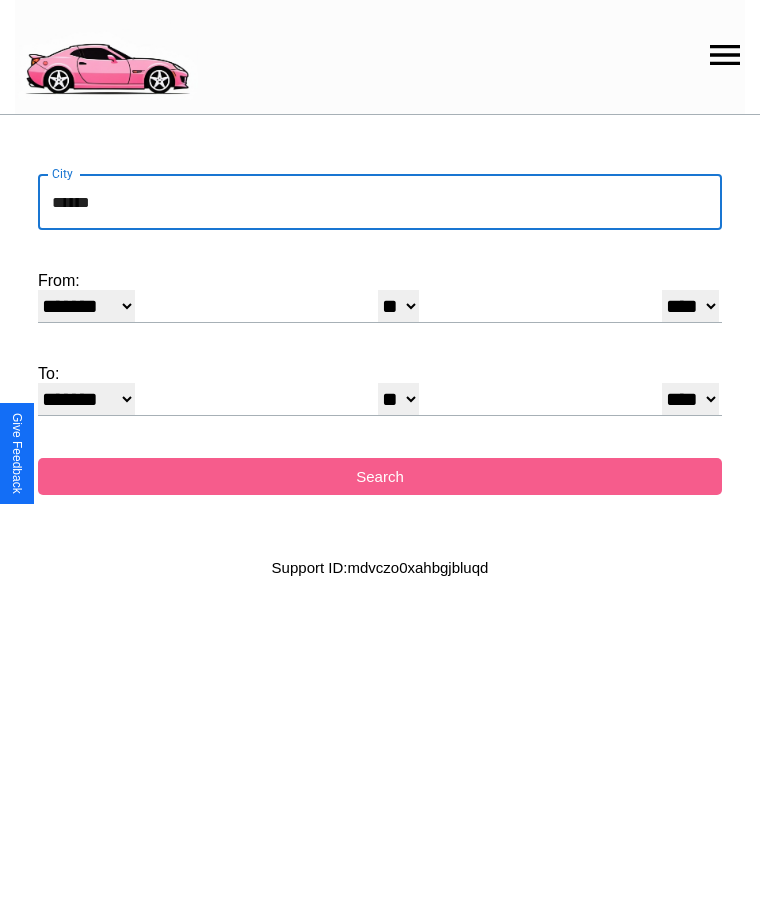 type on "******" 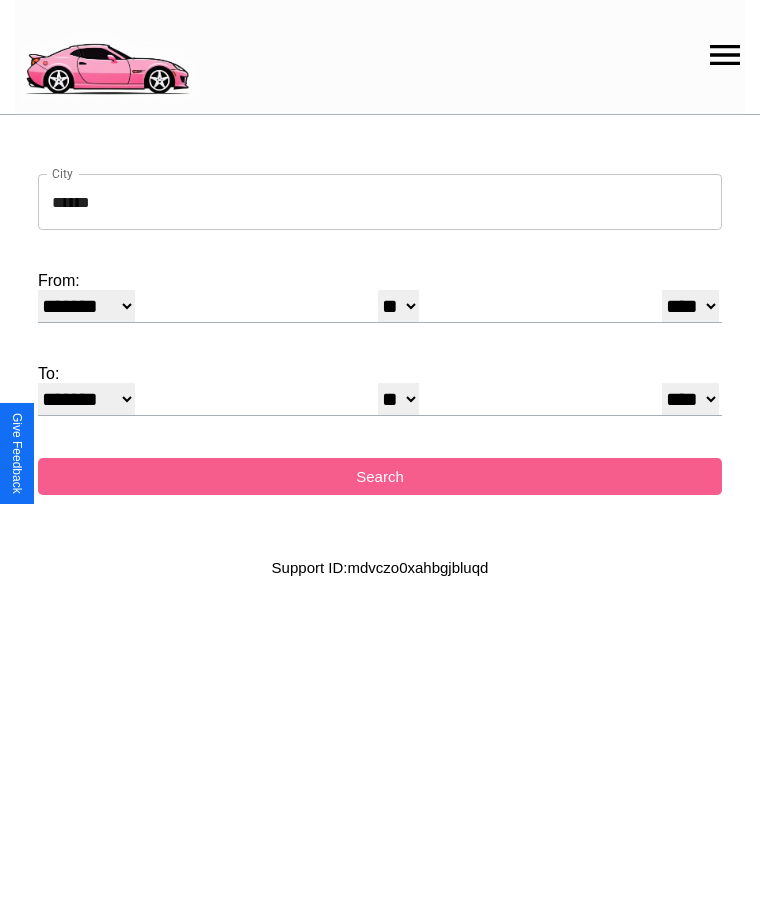 click on "* * * * * * * * * ** ** ** ** ** ** ** ** ** ** ** ** ** ** ** ** ** ** ** ** ** **" at bounding box center [398, 306] 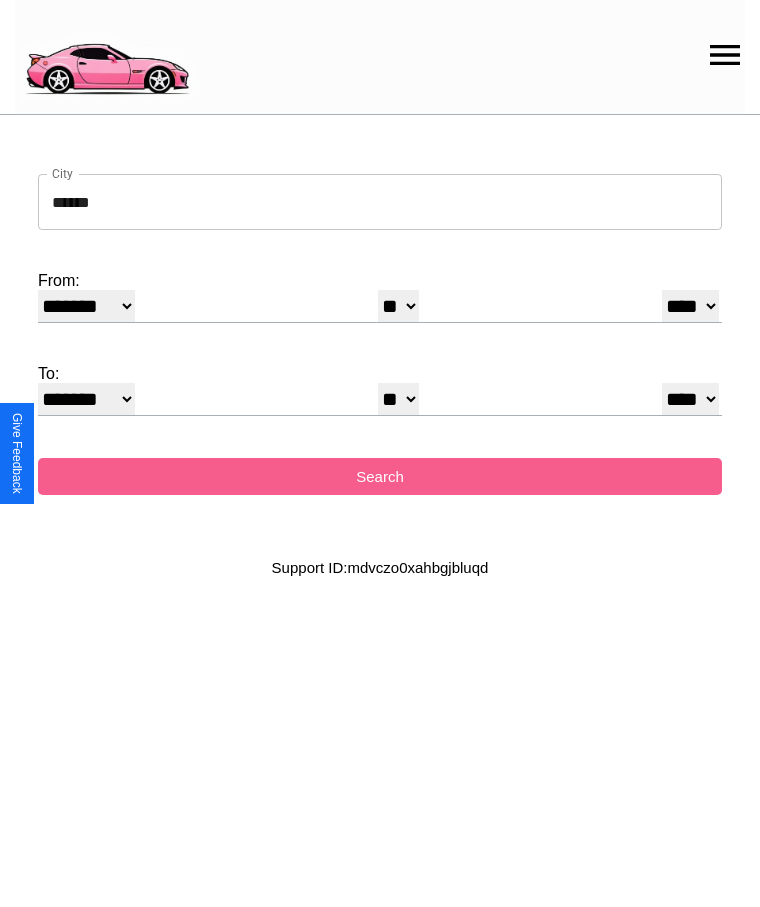 select on "**" 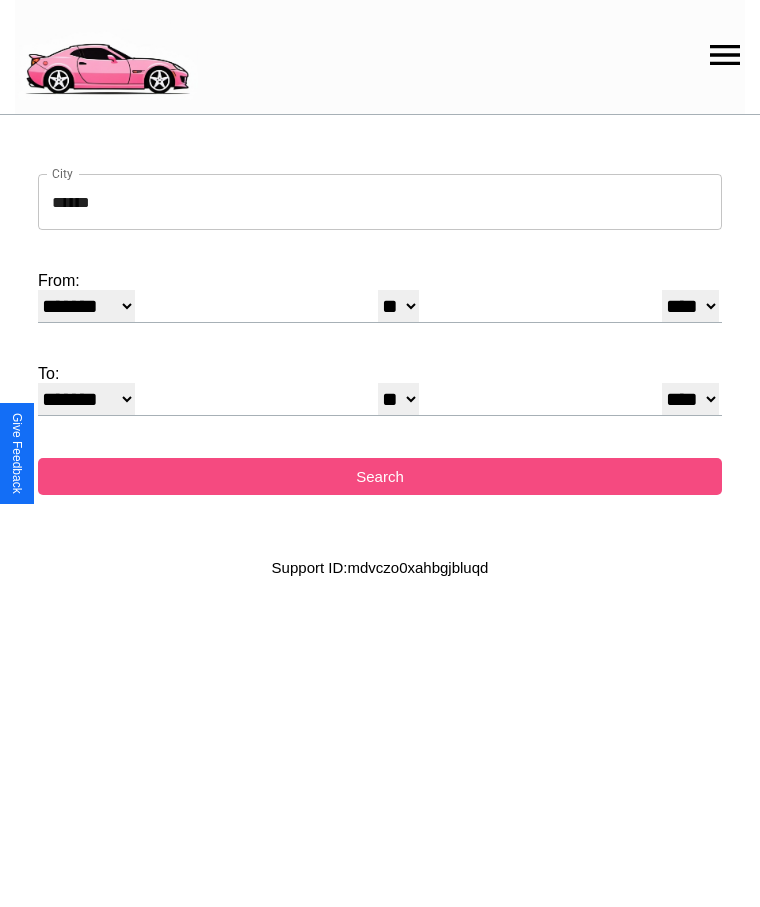 click on "Search" at bounding box center (380, 476) 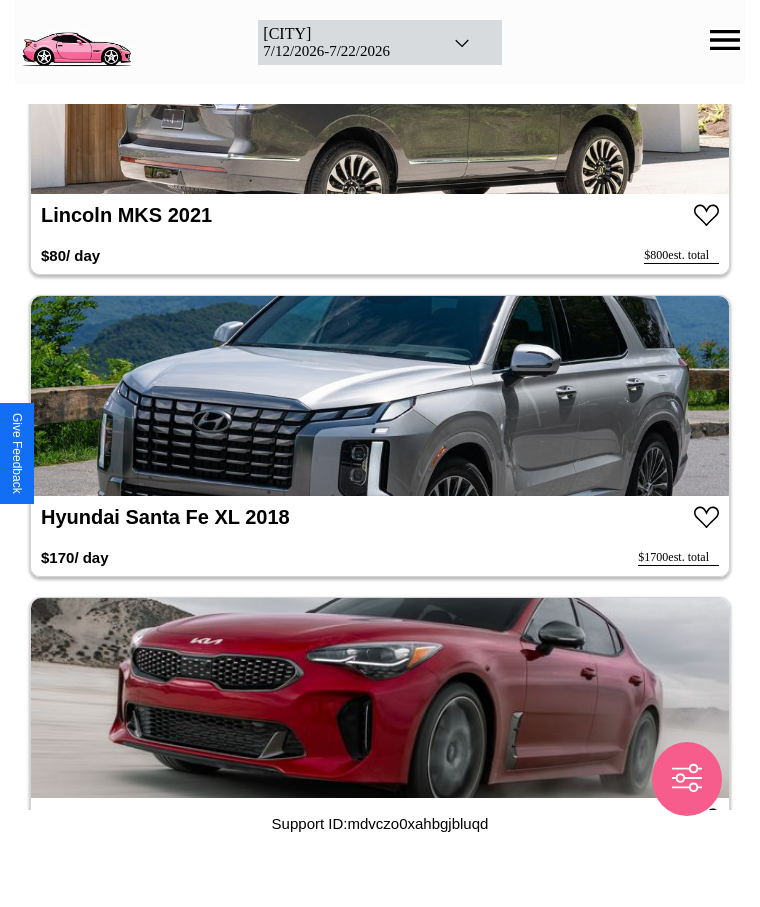 scroll, scrollTop: 5556, scrollLeft: 0, axis: vertical 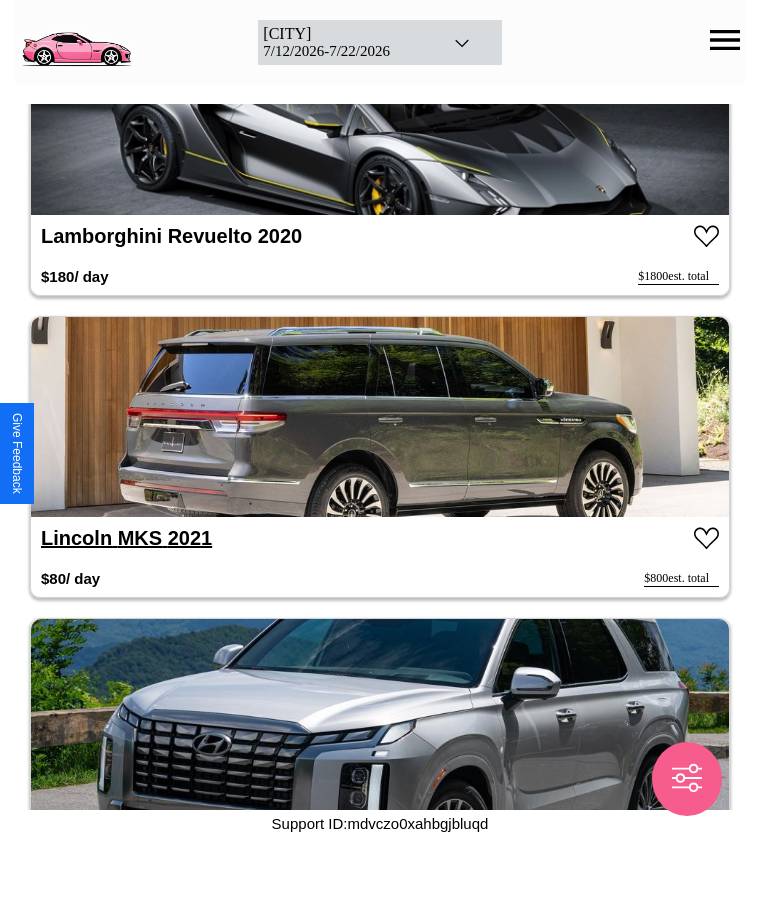 click on "Lincoln   MKS   2021" at bounding box center (126, 538) 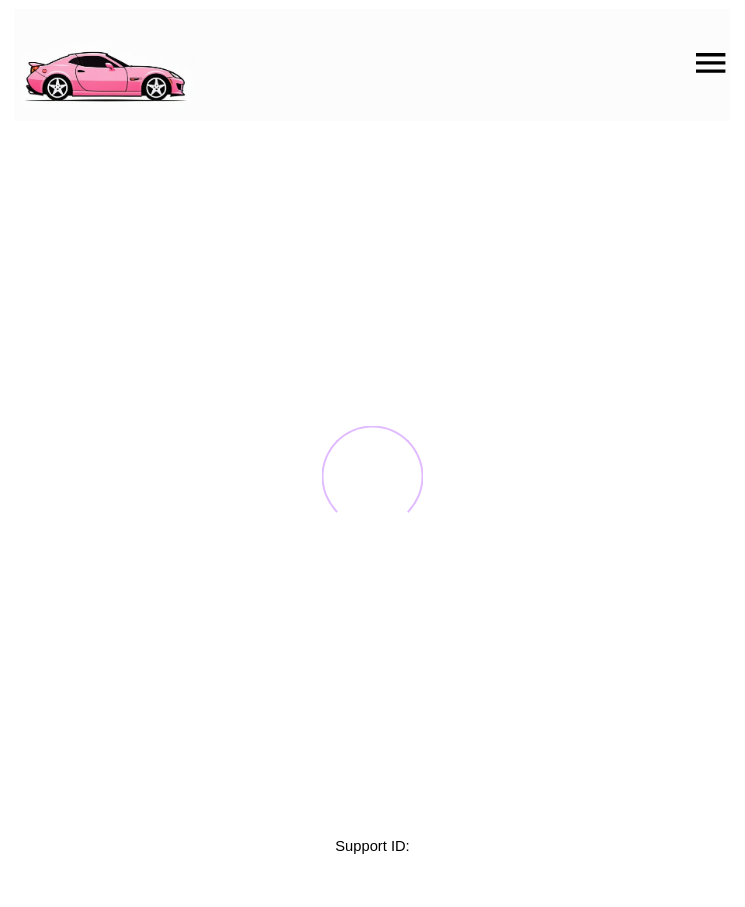 scroll, scrollTop: 0, scrollLeft: 0, axis: both 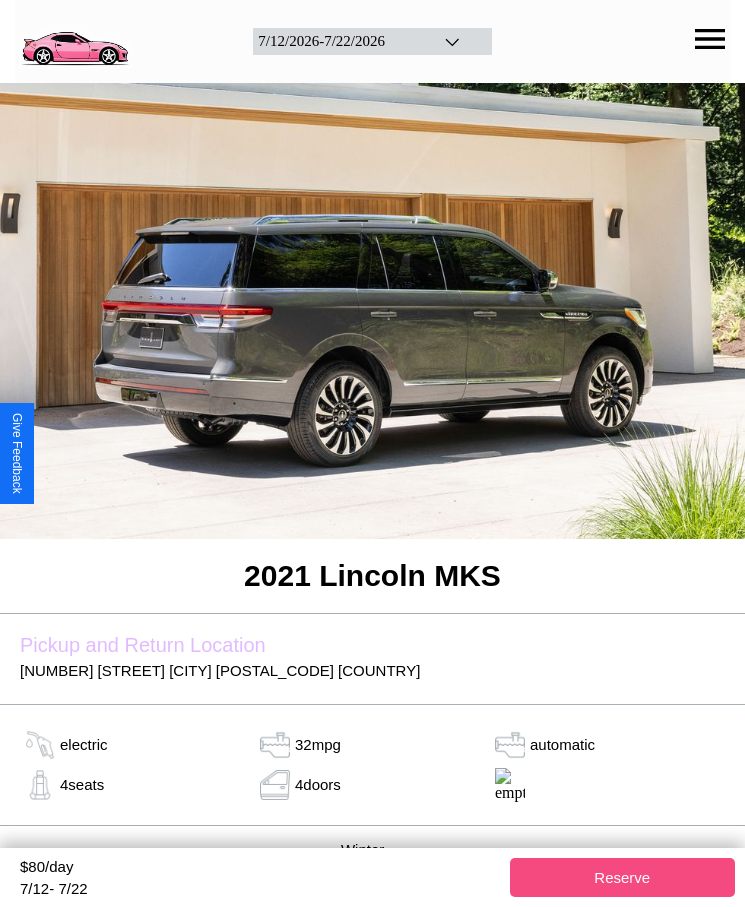 click on "Reserve" at bounding box center (623, 877) 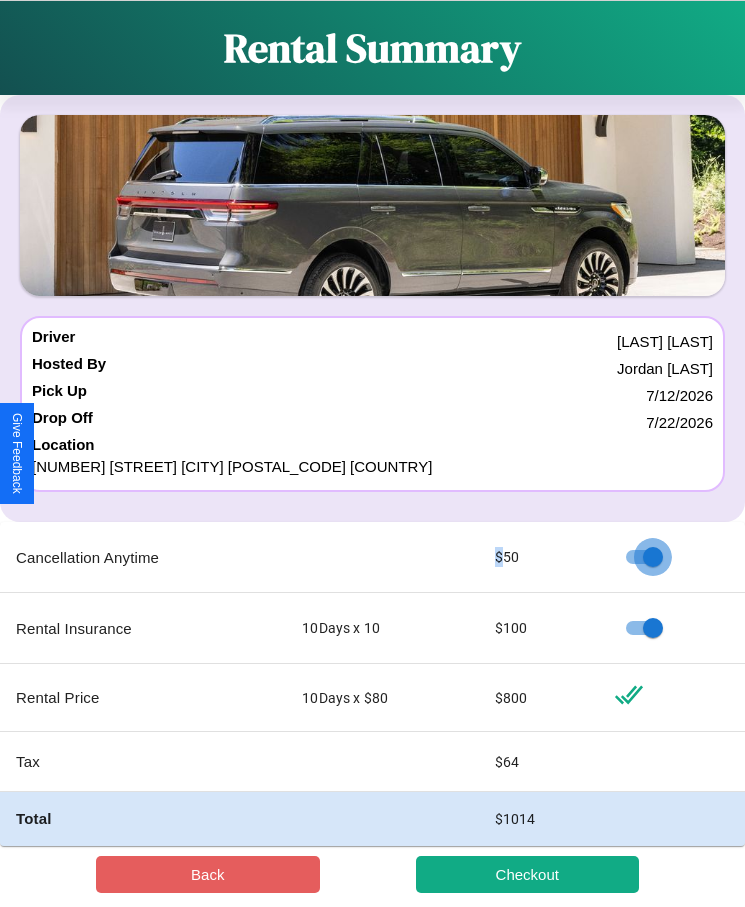 scroll, scrollTop: 23, scrollLeft: 0, axis: vertical 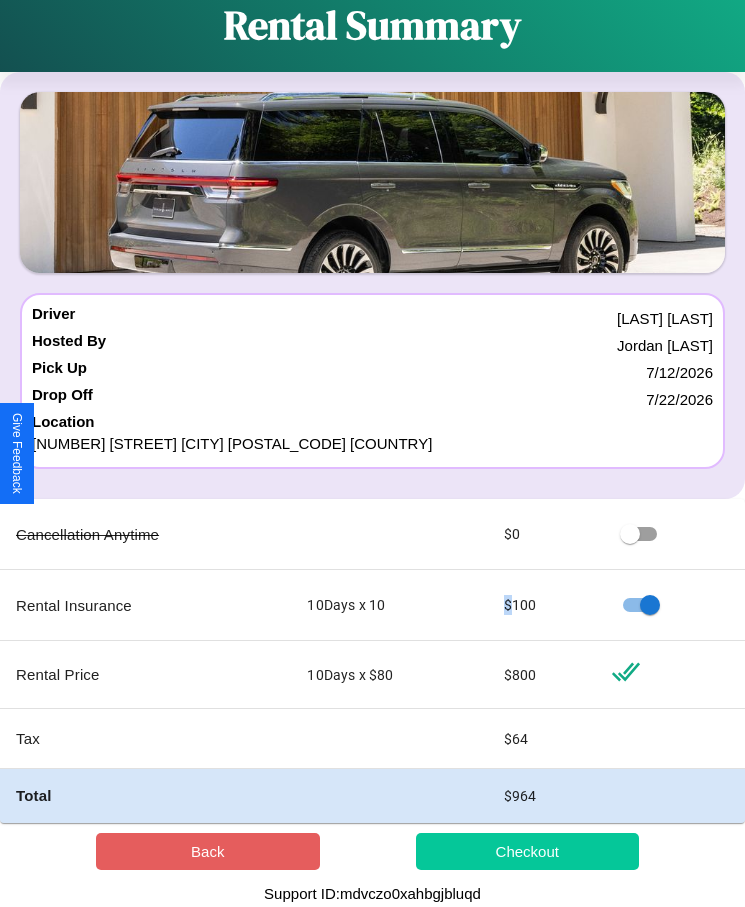 click on "Checkout" at bounding box center [528, 851] 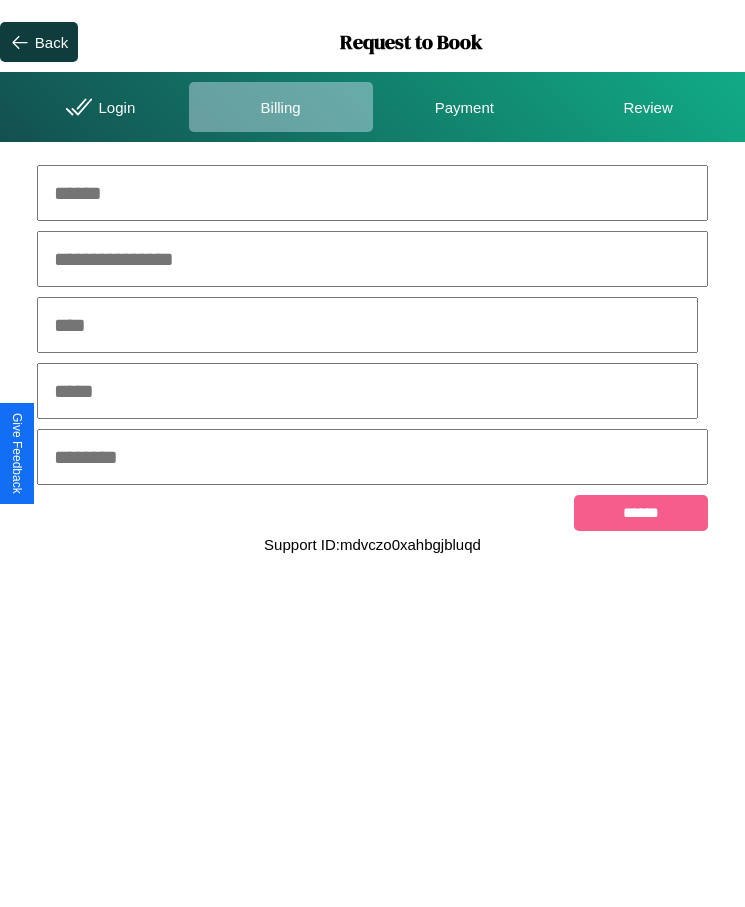 scroll, scrollTop: 0, scrollLeft: 0, axis: both 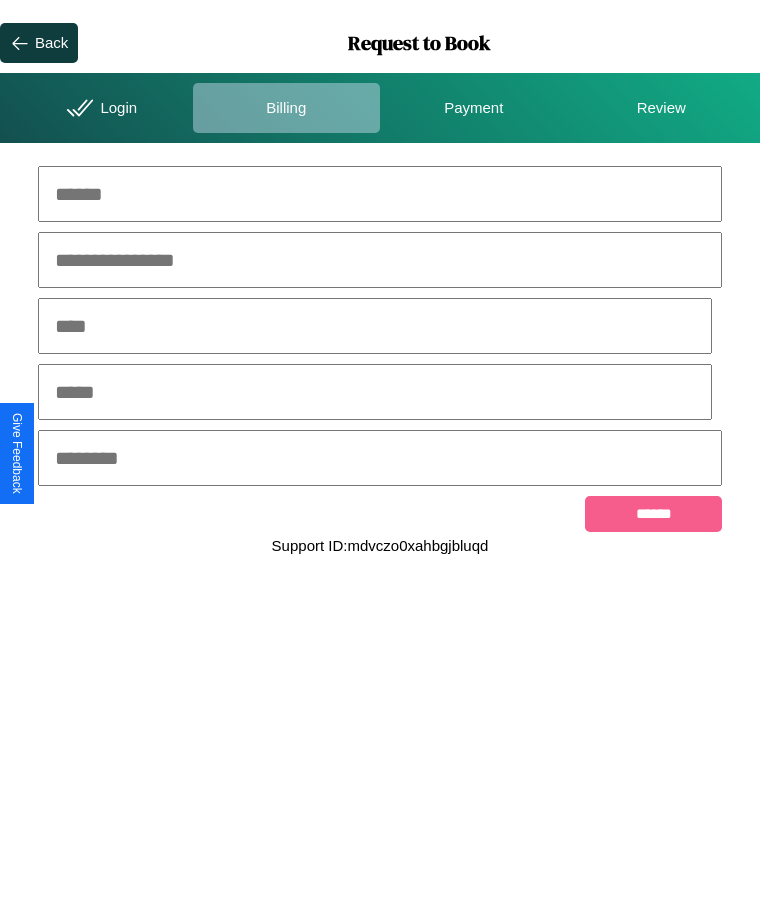 click at bounding box center (380, 194) 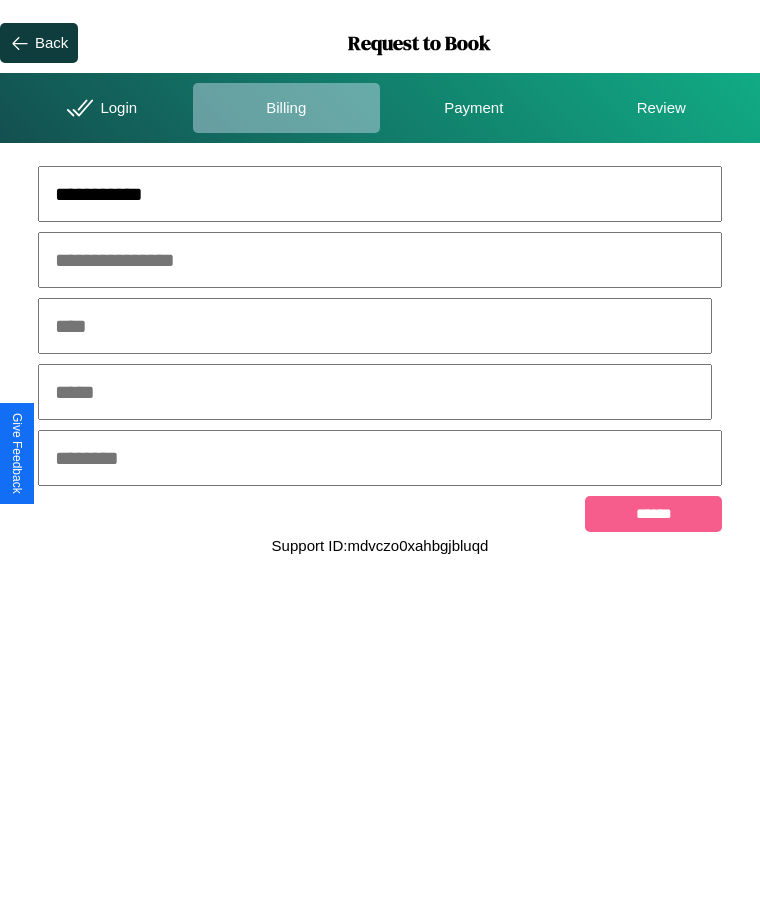 type on "**********" 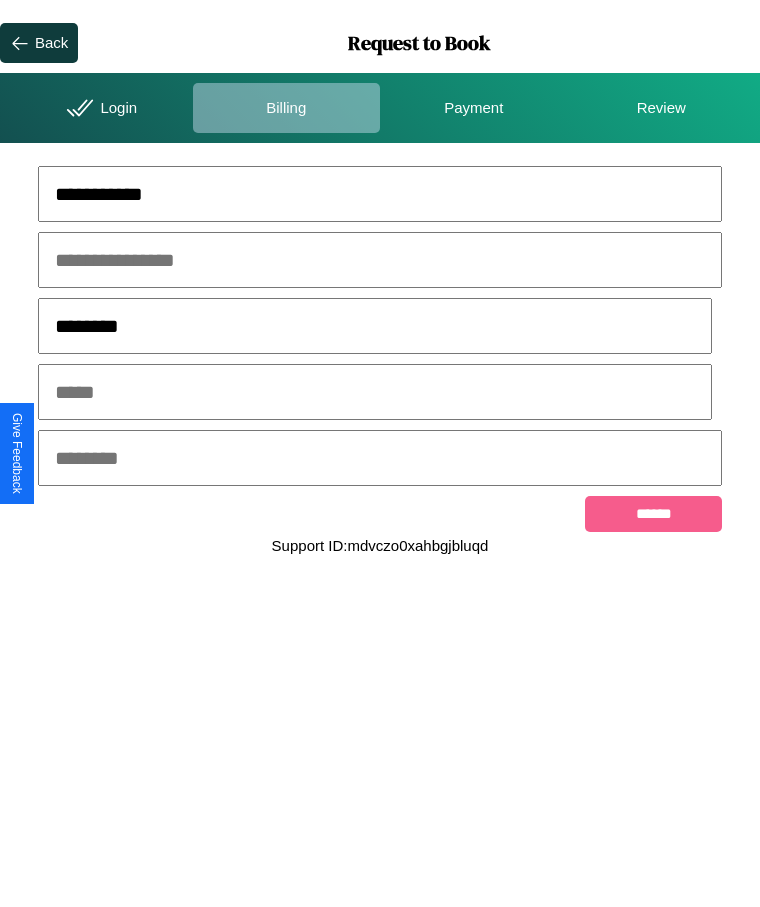 type on "********" 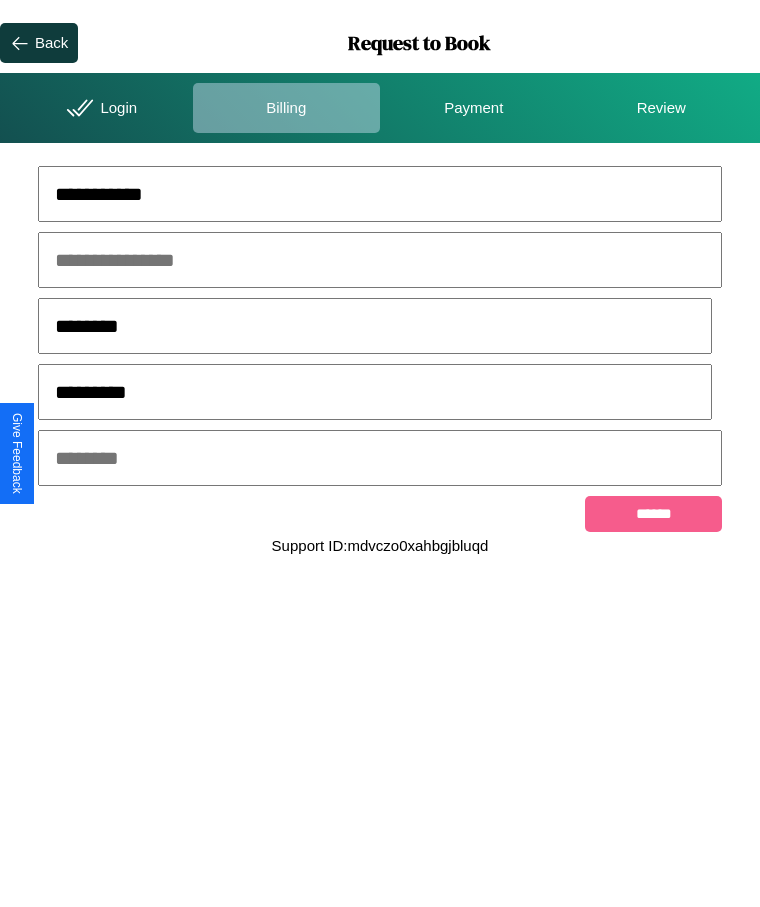 type on "*********" 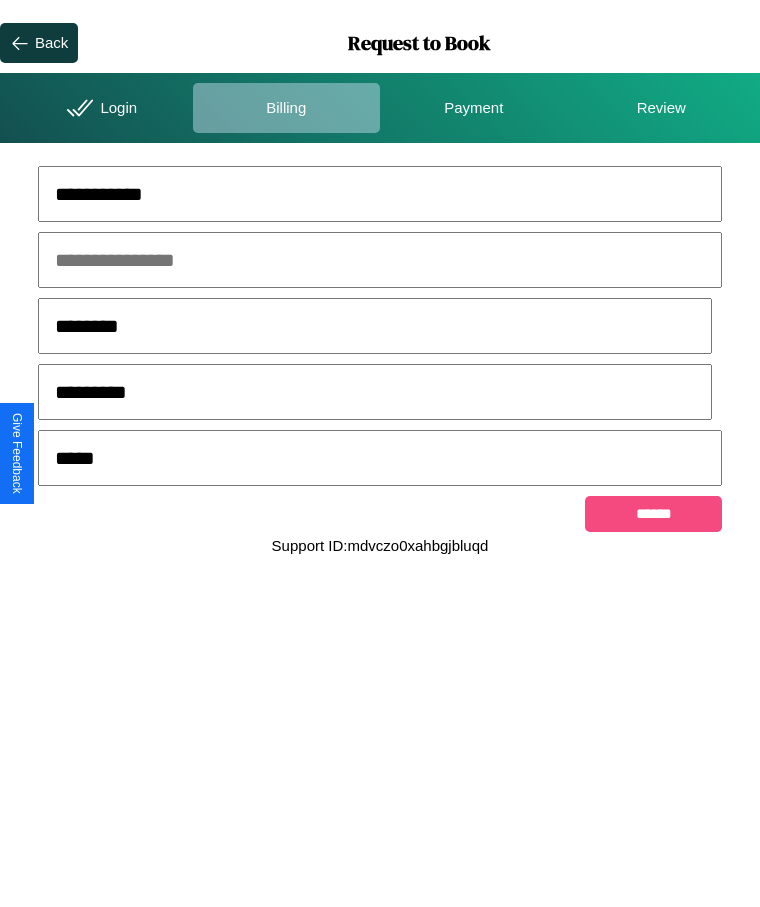 type on "*****" 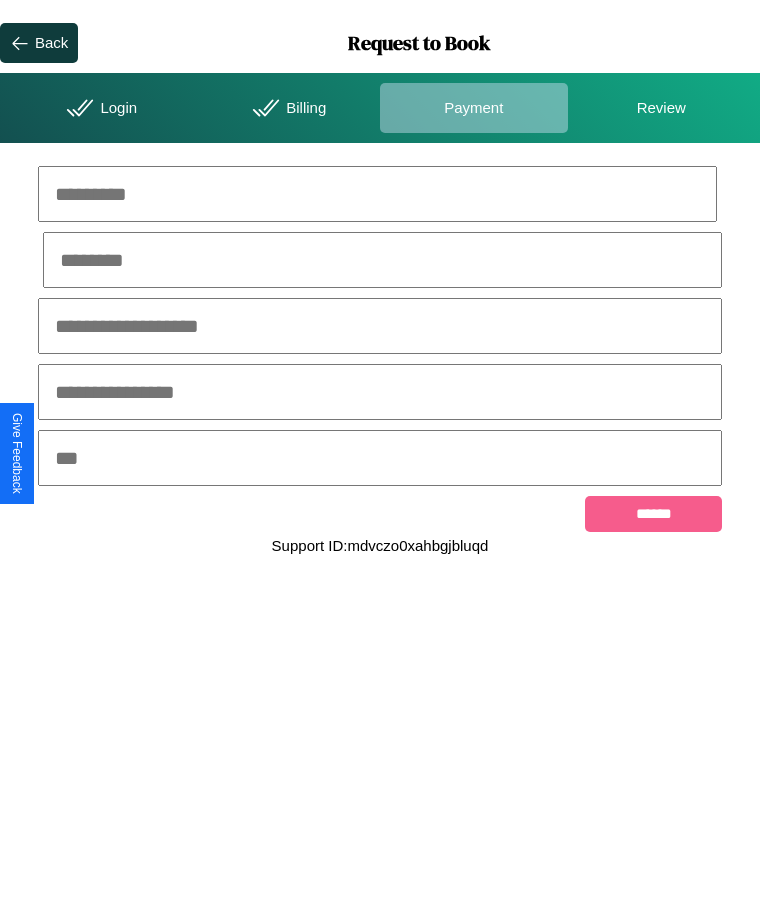 click at bounding box center (377, 194) 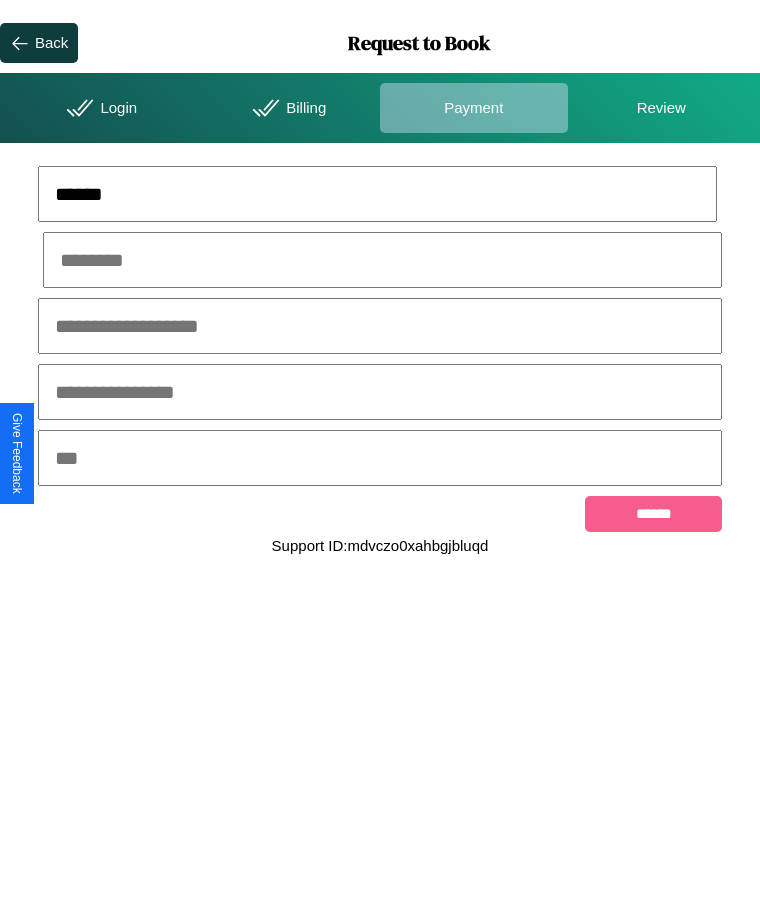 type on "******" 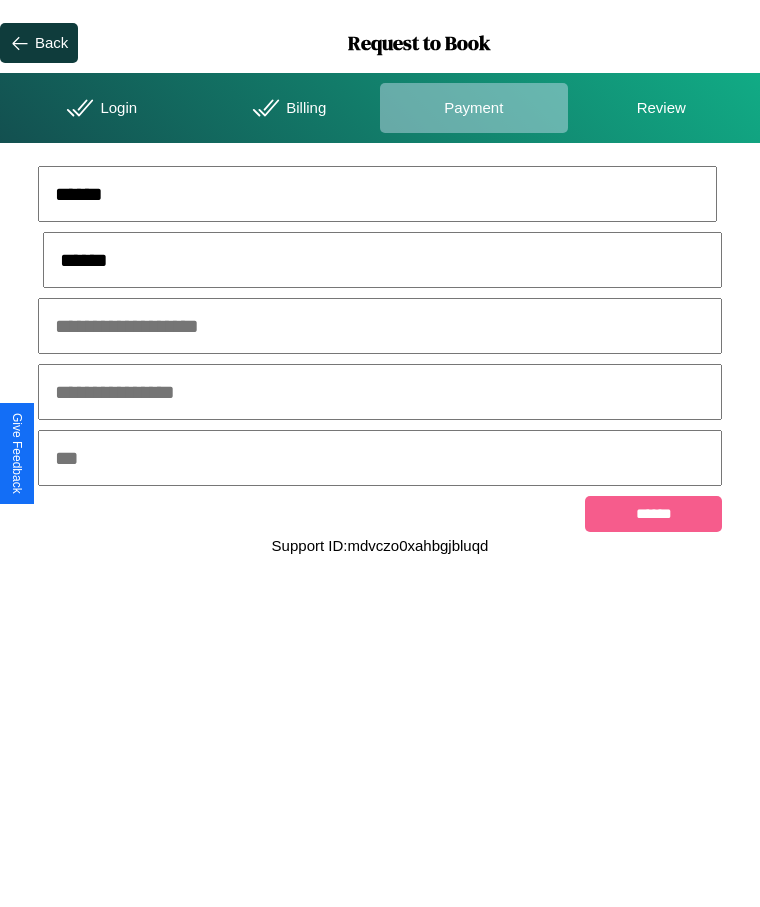 type on "******" 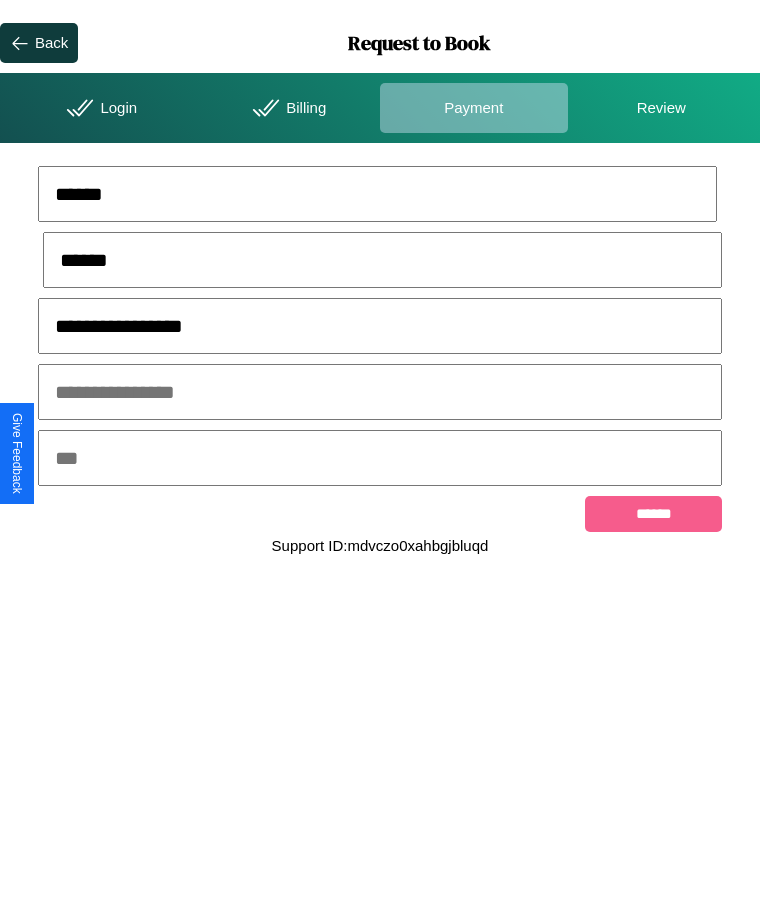 type on "**********" 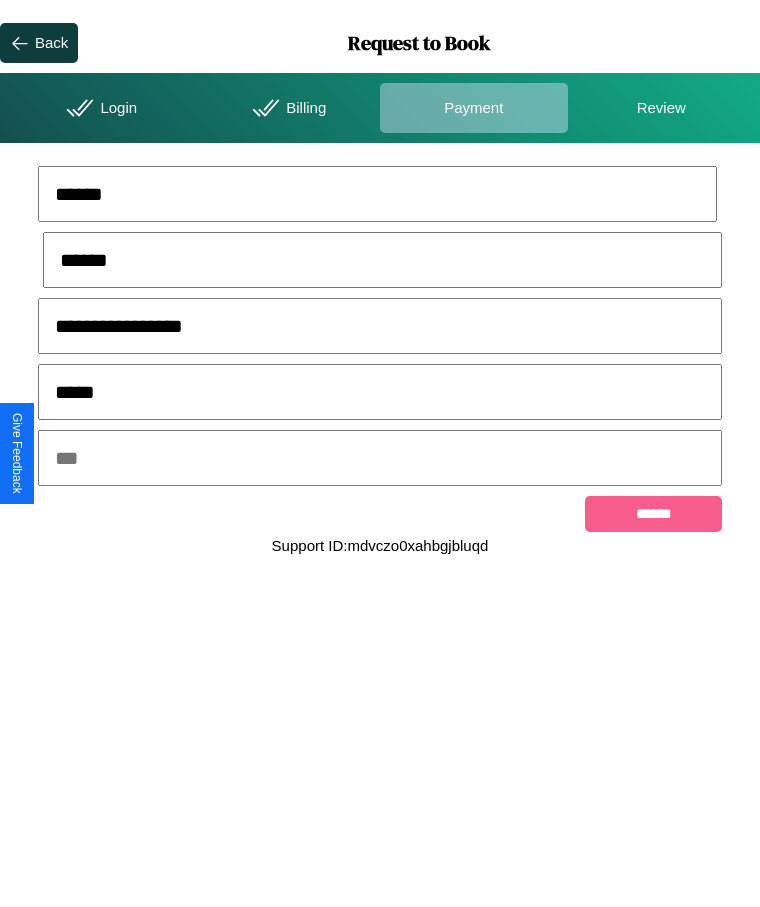 type on "*****" 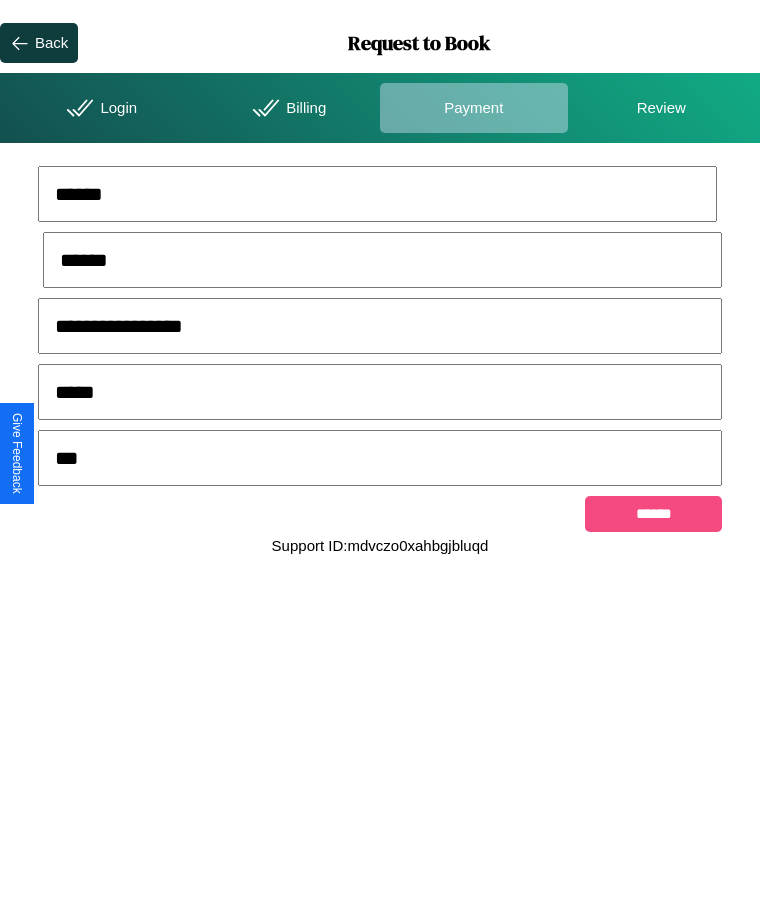type on "***" 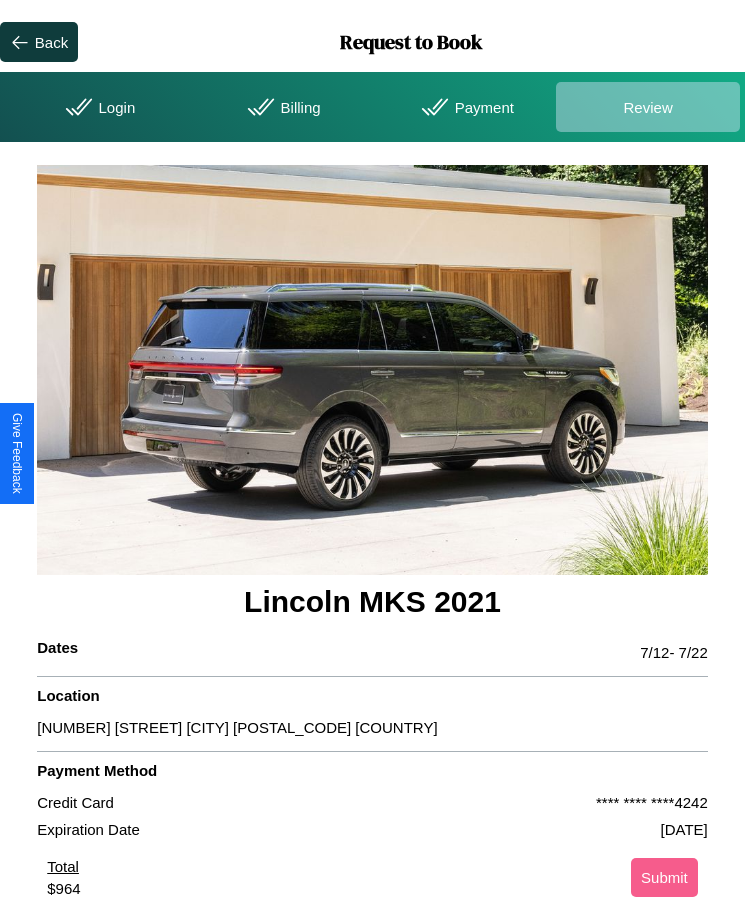 scroll, scrollTop: 2, scrollLeft: 0, axis: vertical 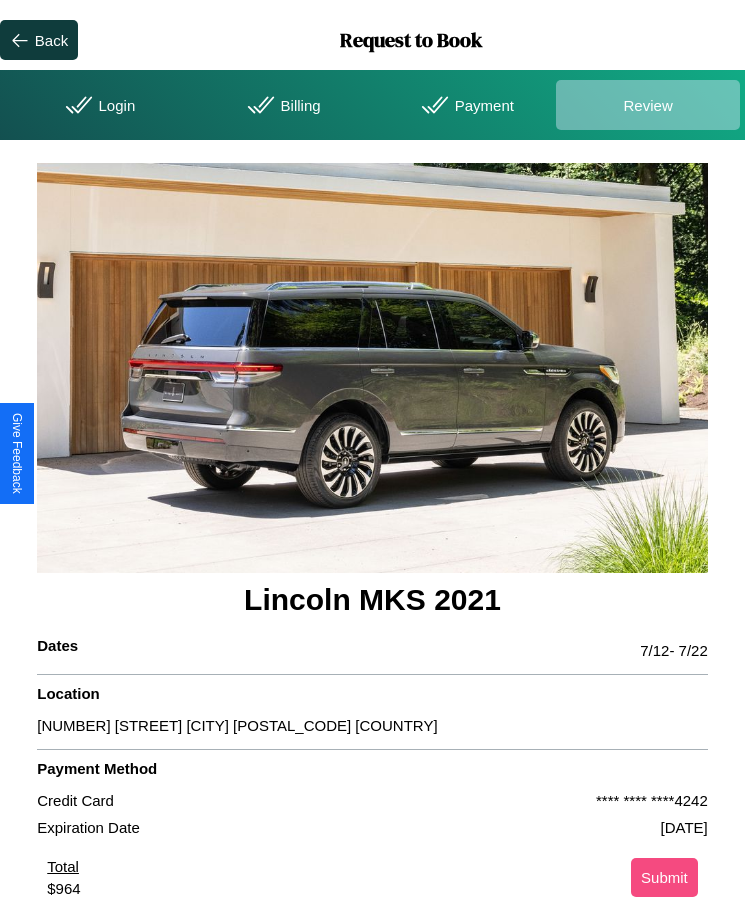 click on "Submit" at bounding box center [664, 877] 